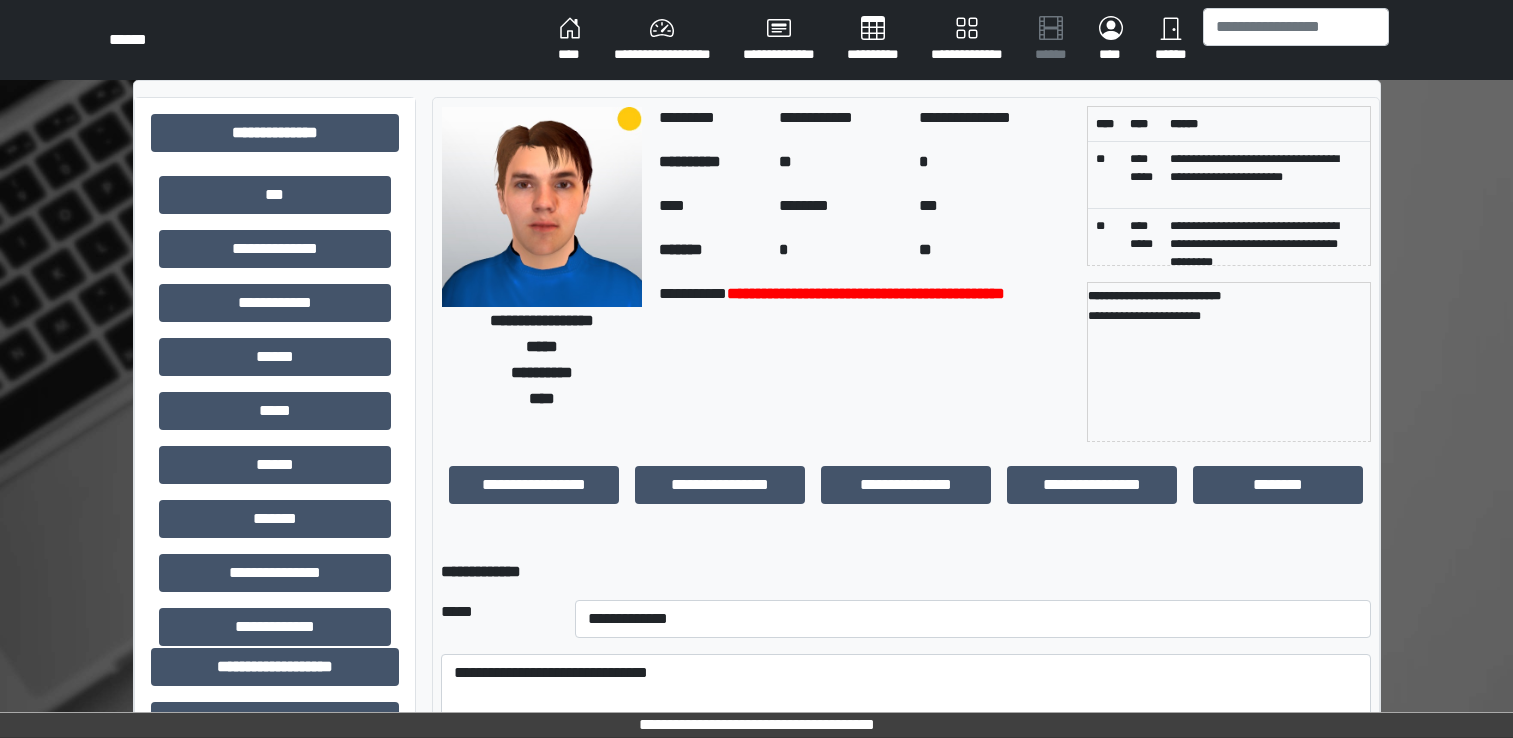 select on "*" 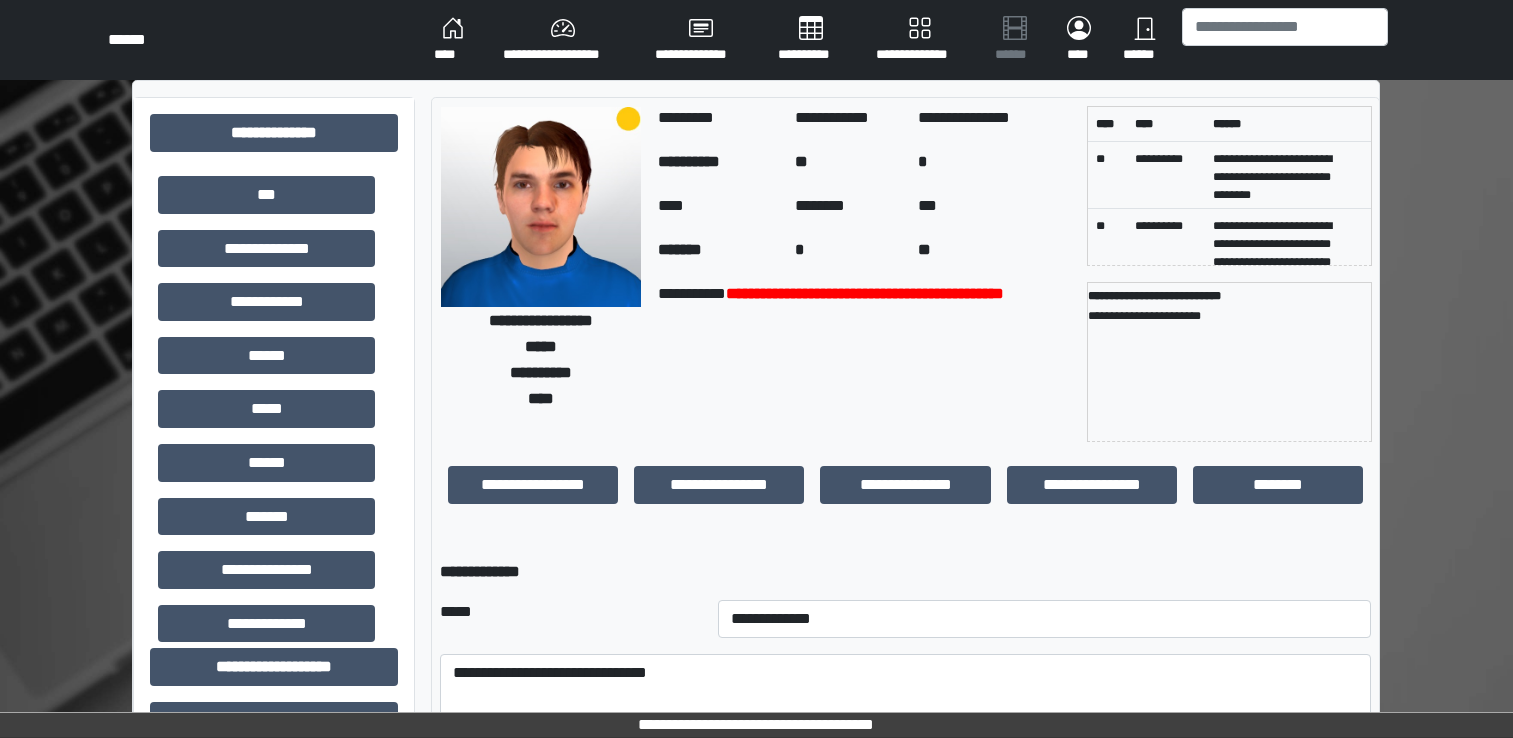 scroll, scrollTop: 618, scrollLeft: 0, axis: vertical 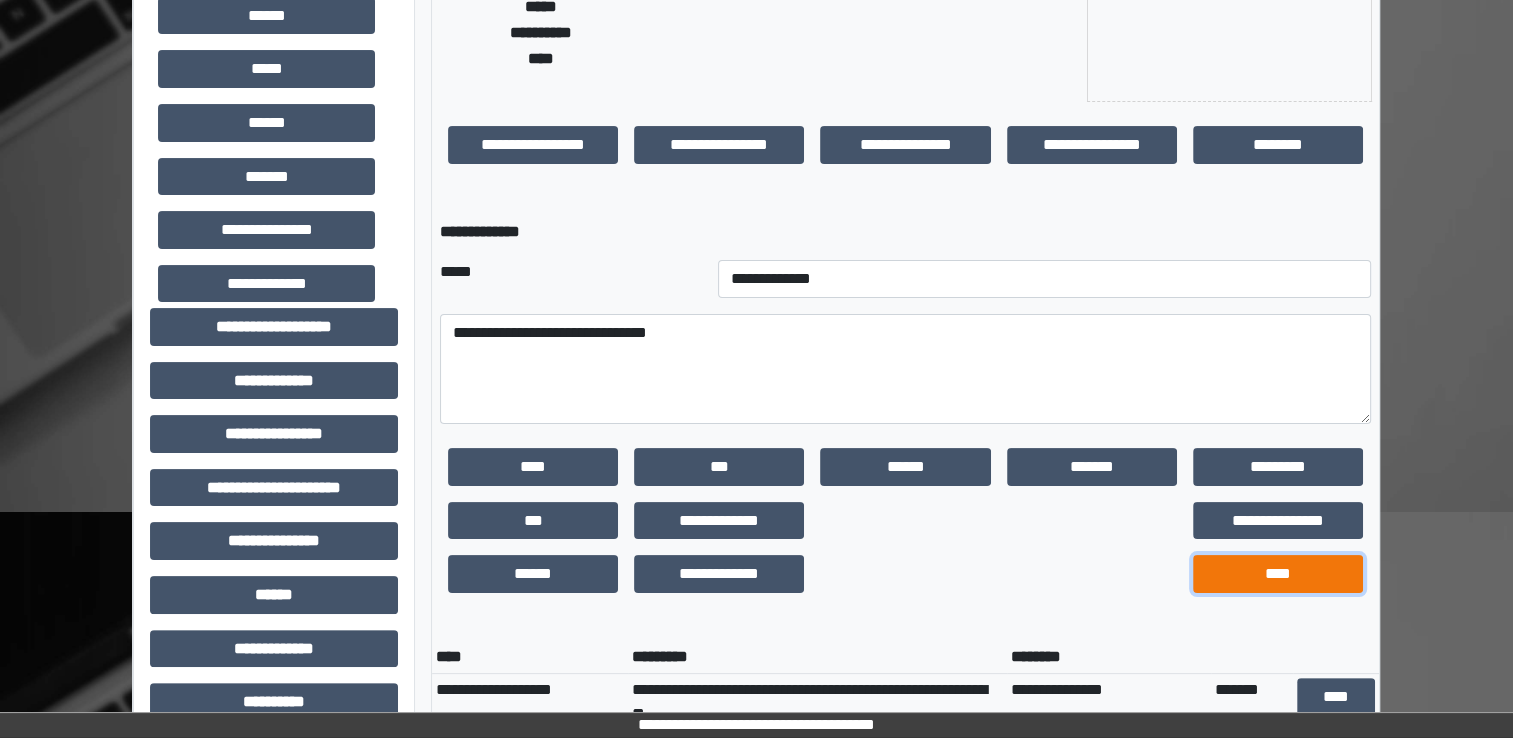 click on "****" at bounding box center (1278, 574) 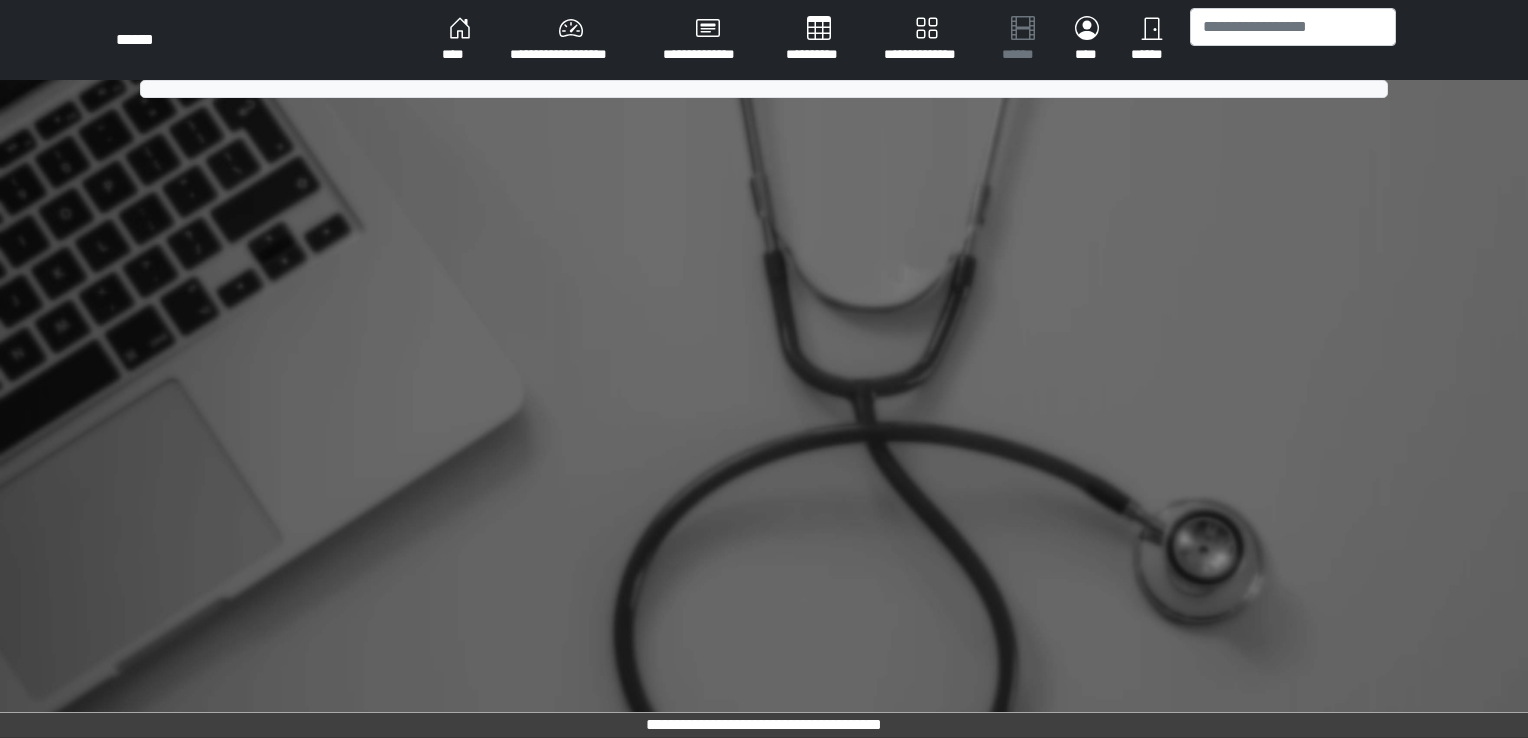 scroll, scrollTop: 0, scrollLeft: 0, axis: both 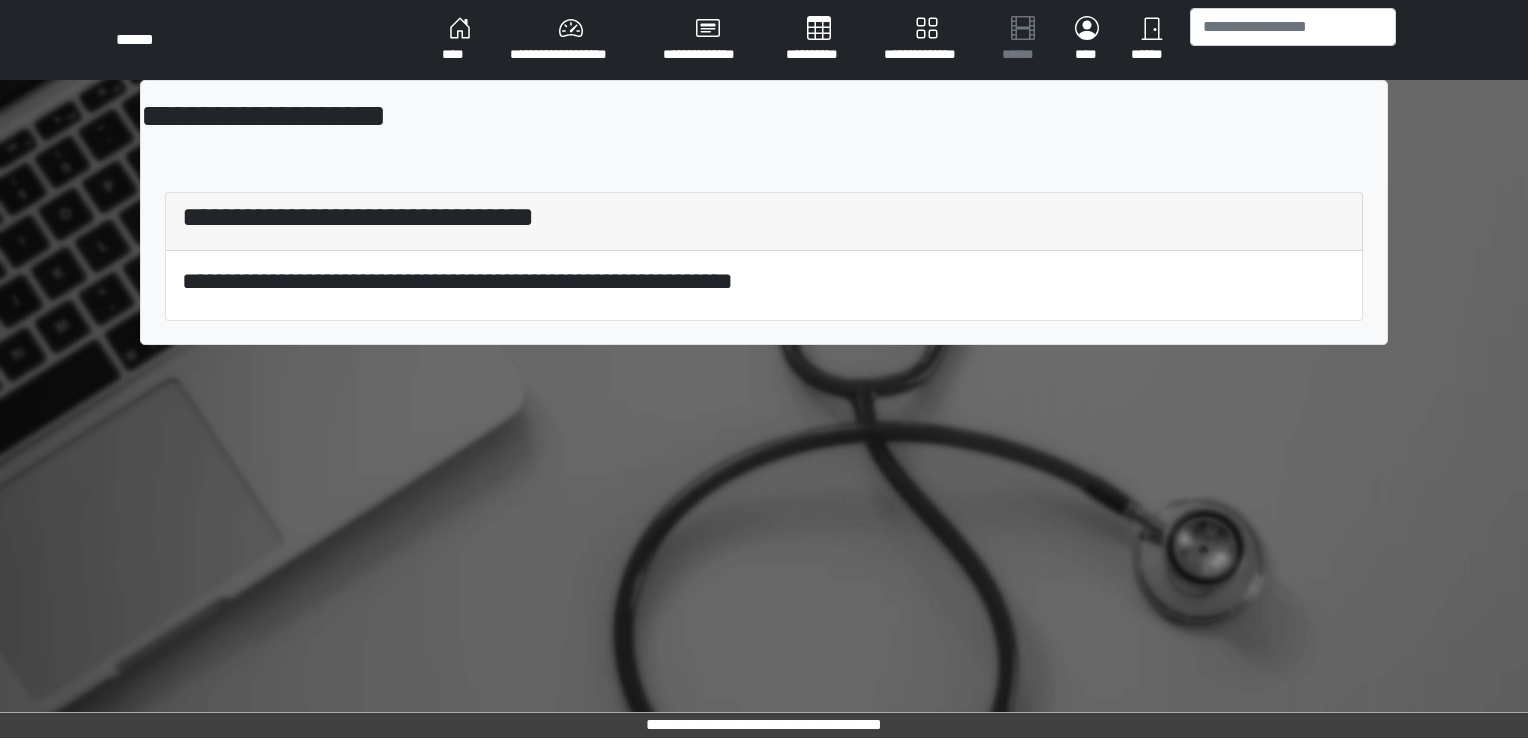 click on "**********" at bounding box center [764, 369] 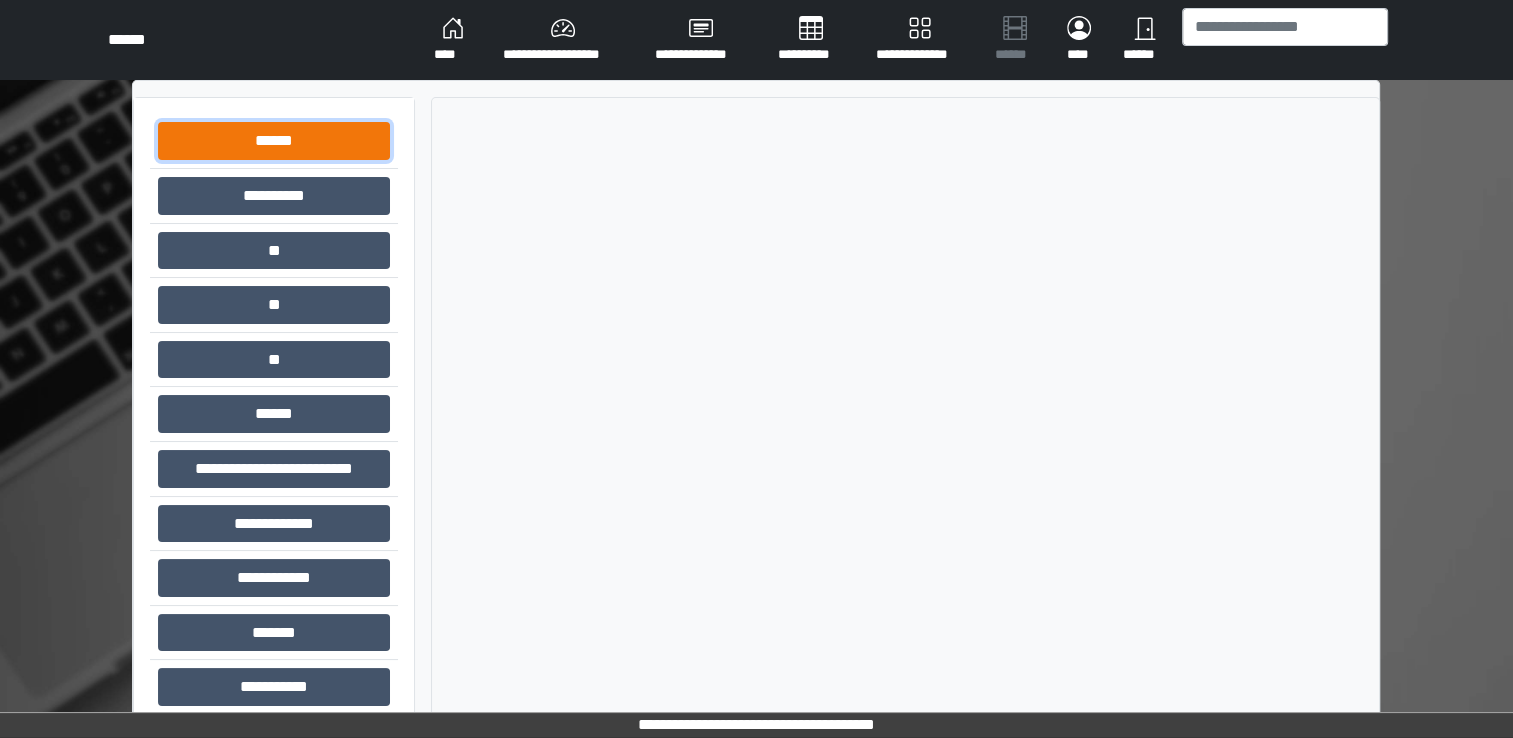 click on "******" at bounding box center (274, 141) 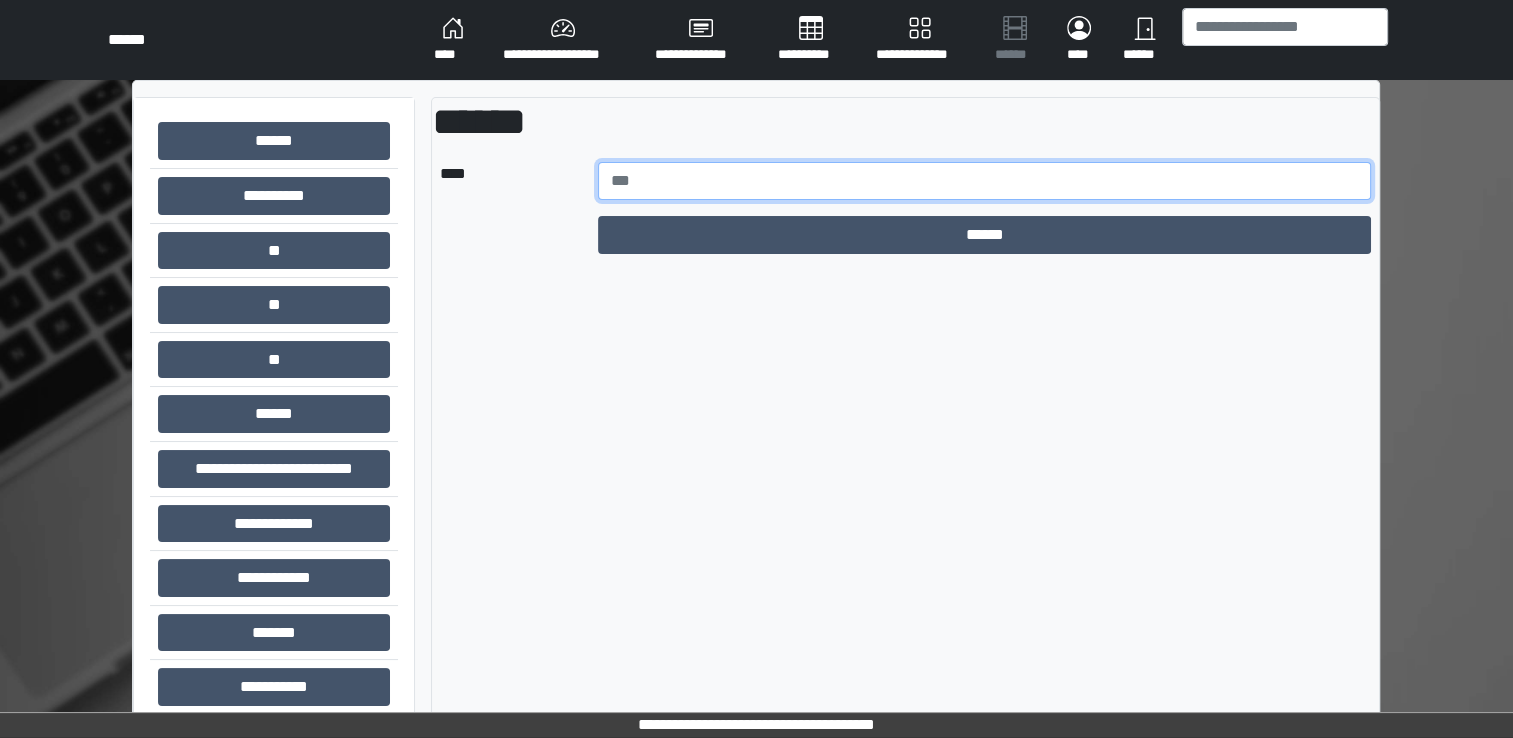 click at bounding box center [985, 181] 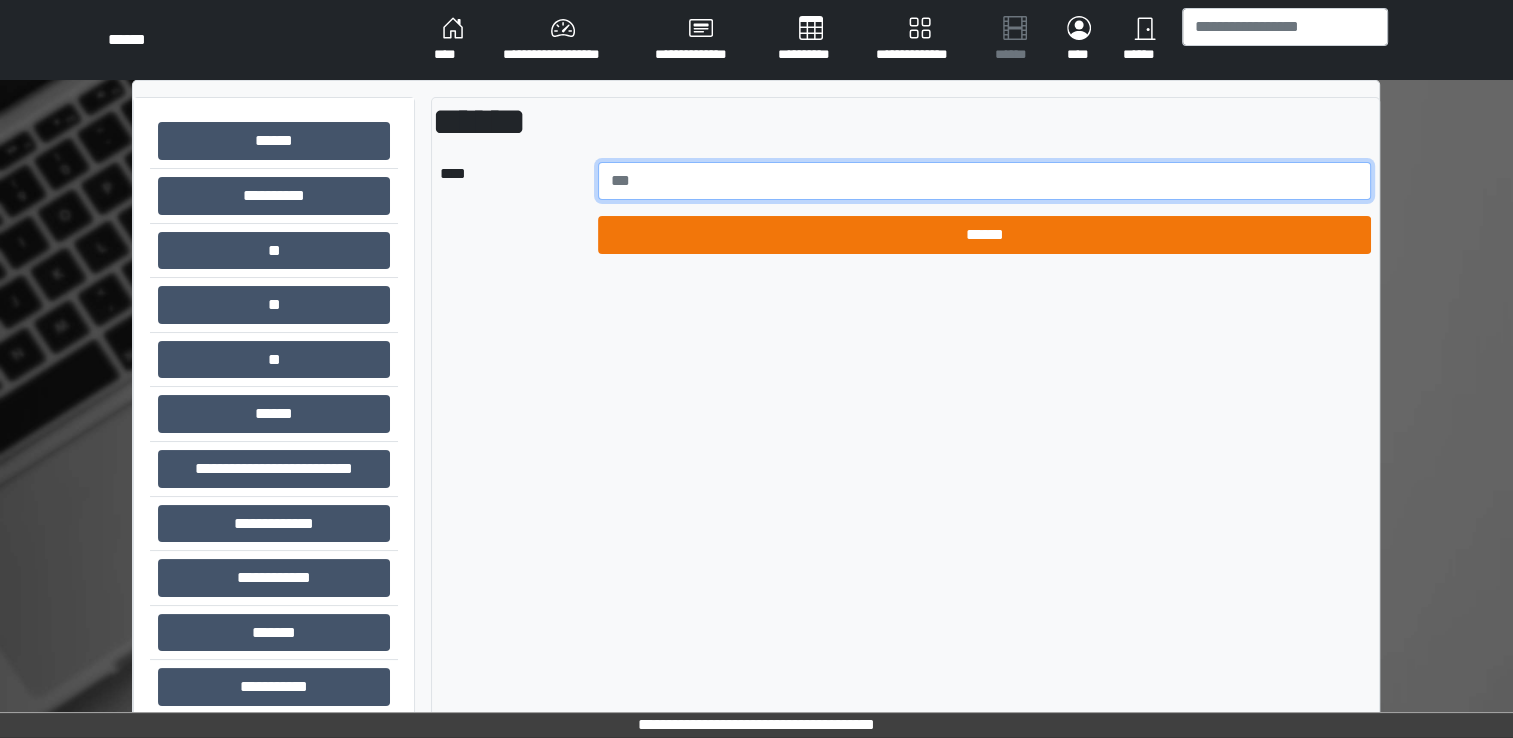 type on "****" 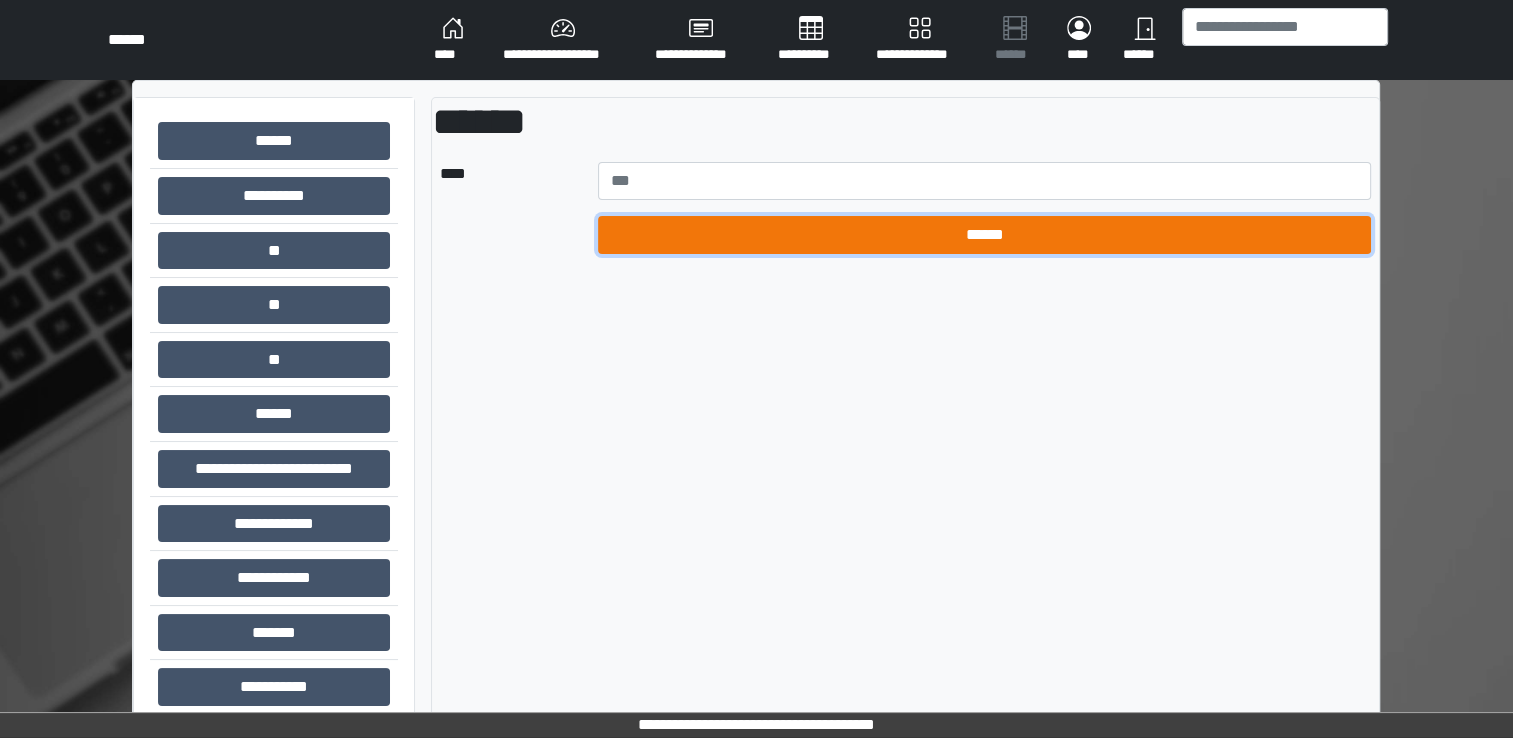 click on "******" at bounding box center (985, 235) 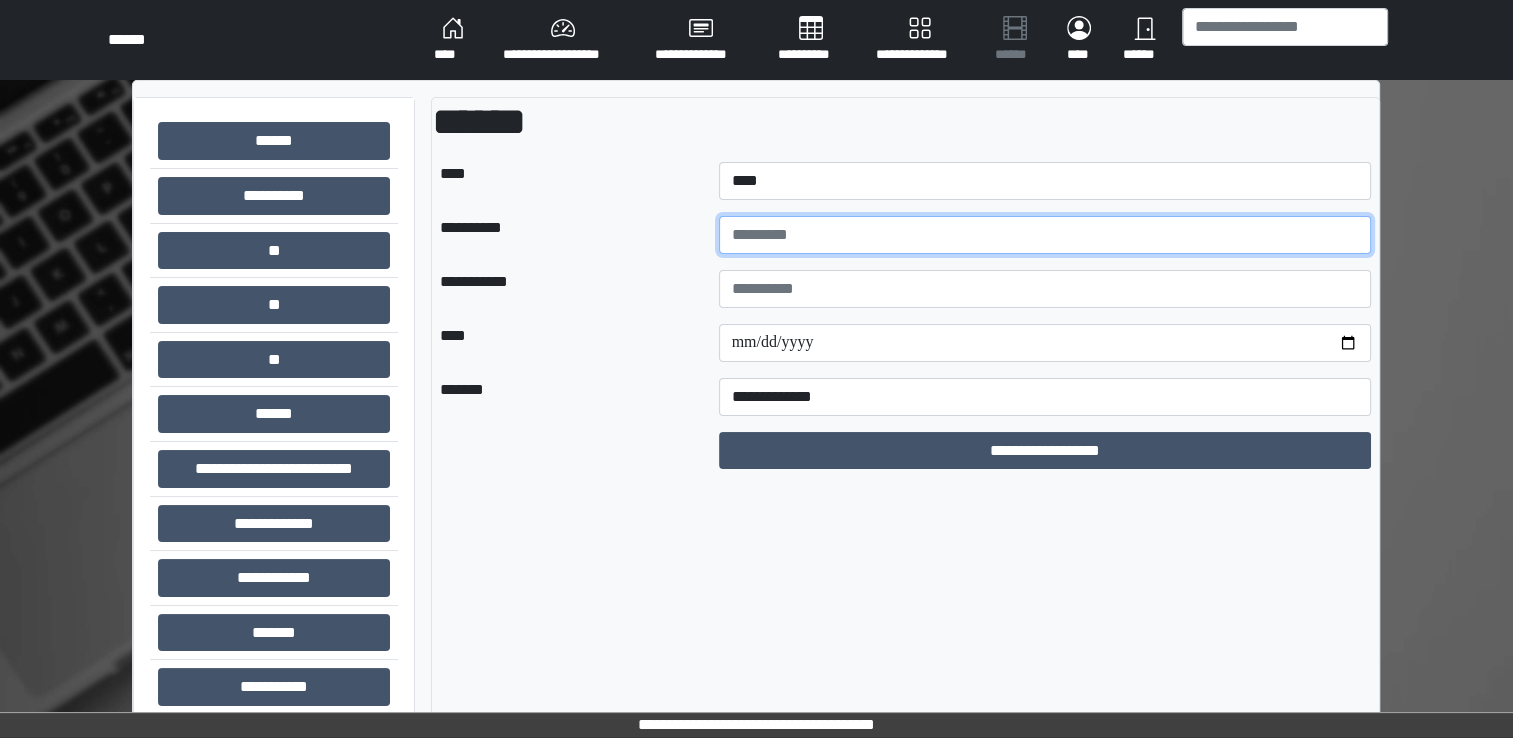 click at bounding box center (1045, 235) 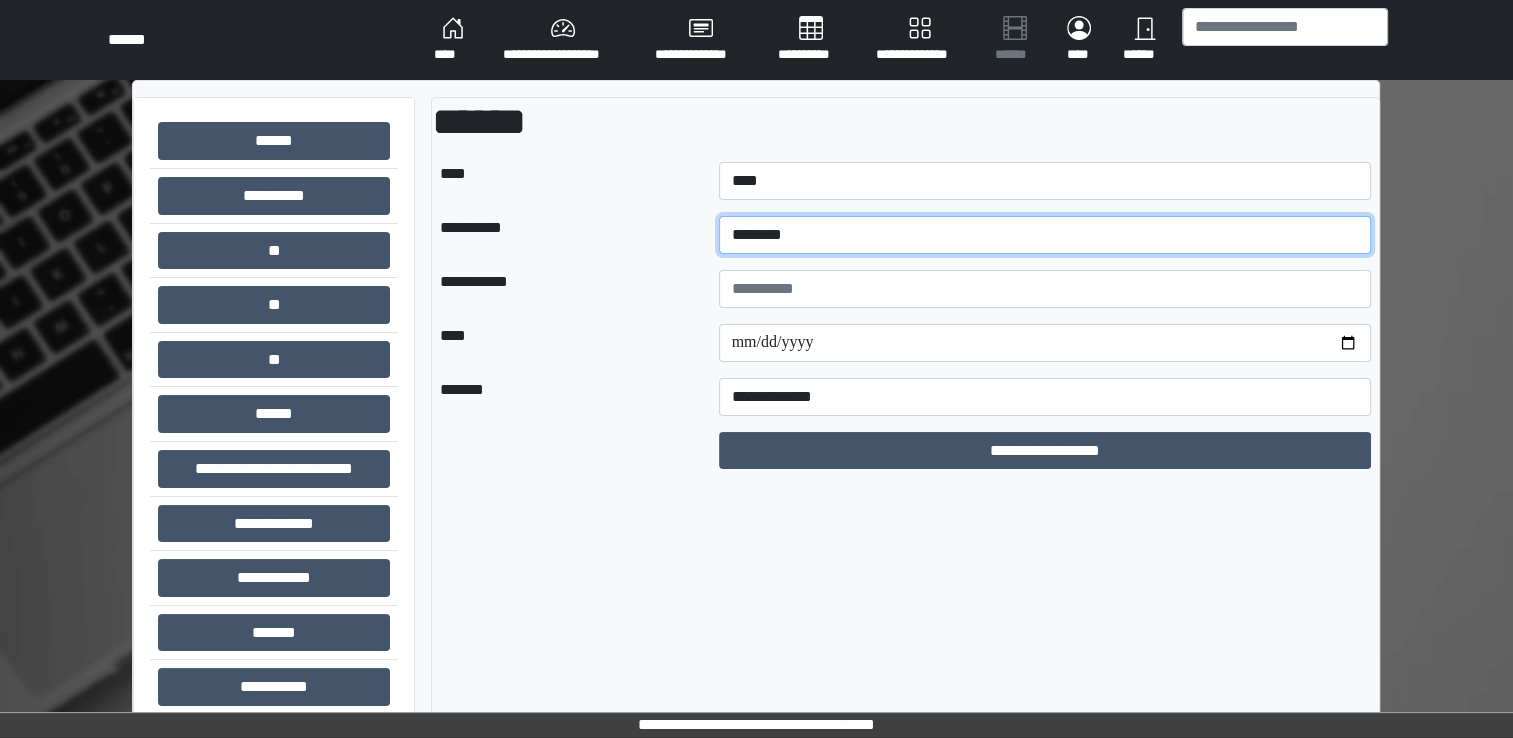 click on "********" at bounding box center (1045, 235) 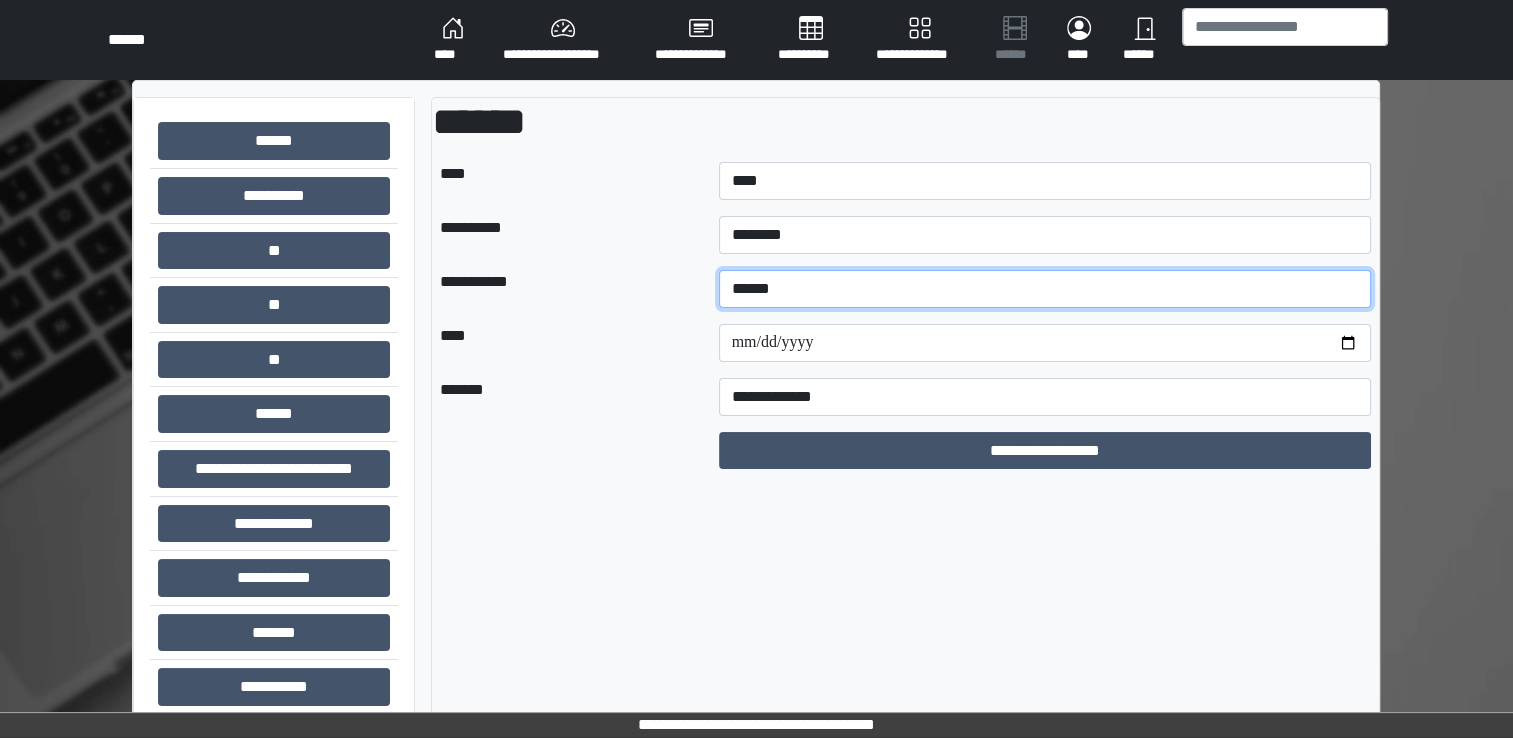 type on "******" 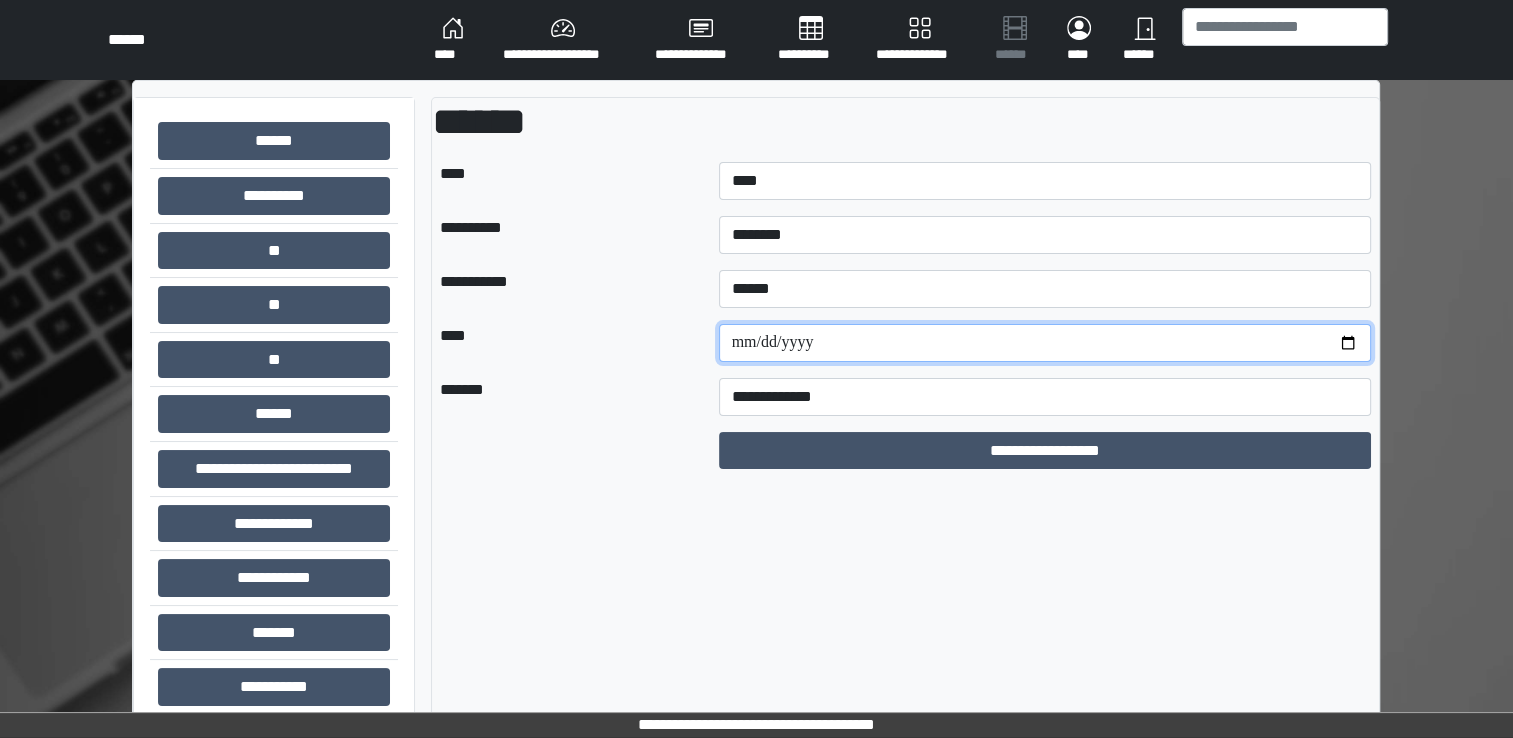 type on "**********" 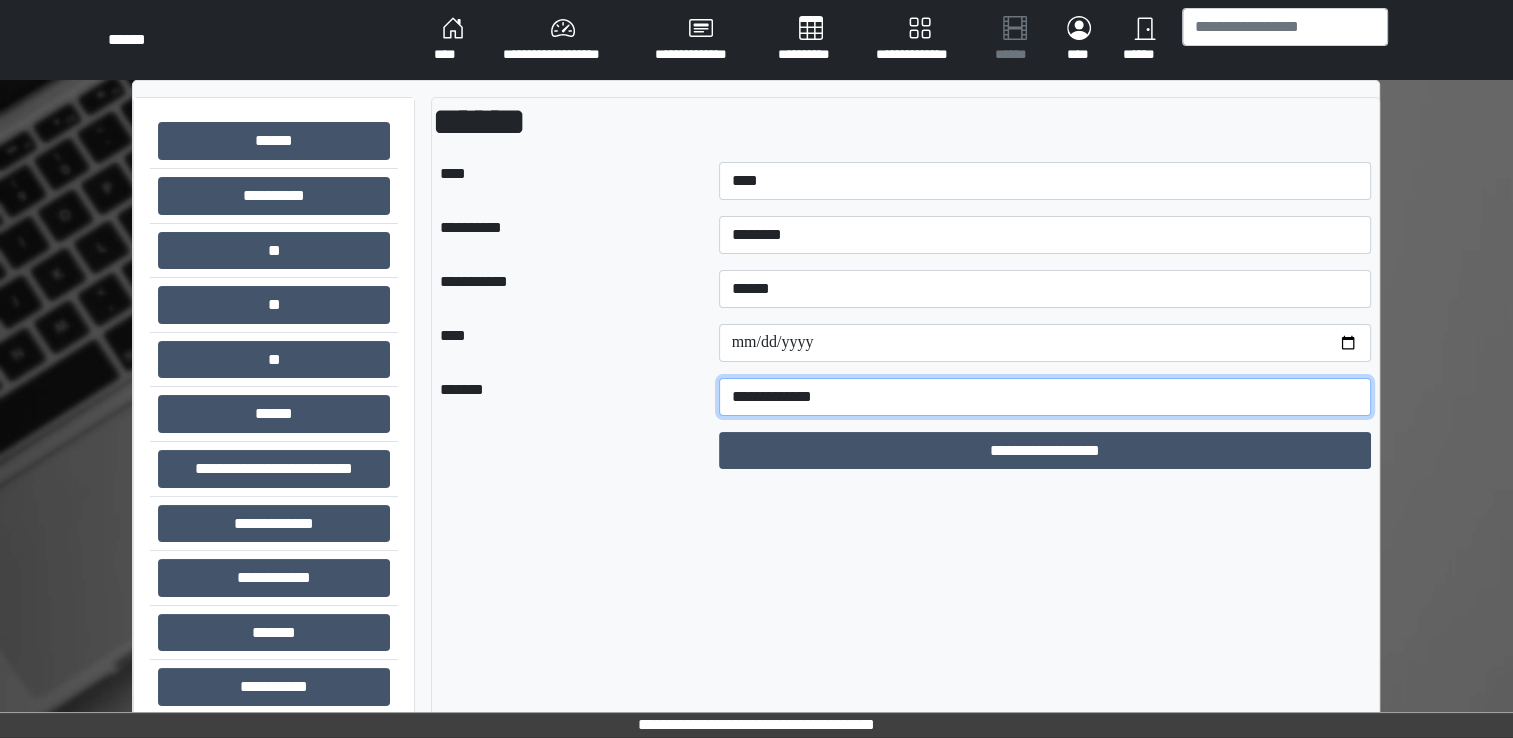 click on "**********" at bounding box center (1045, 397) 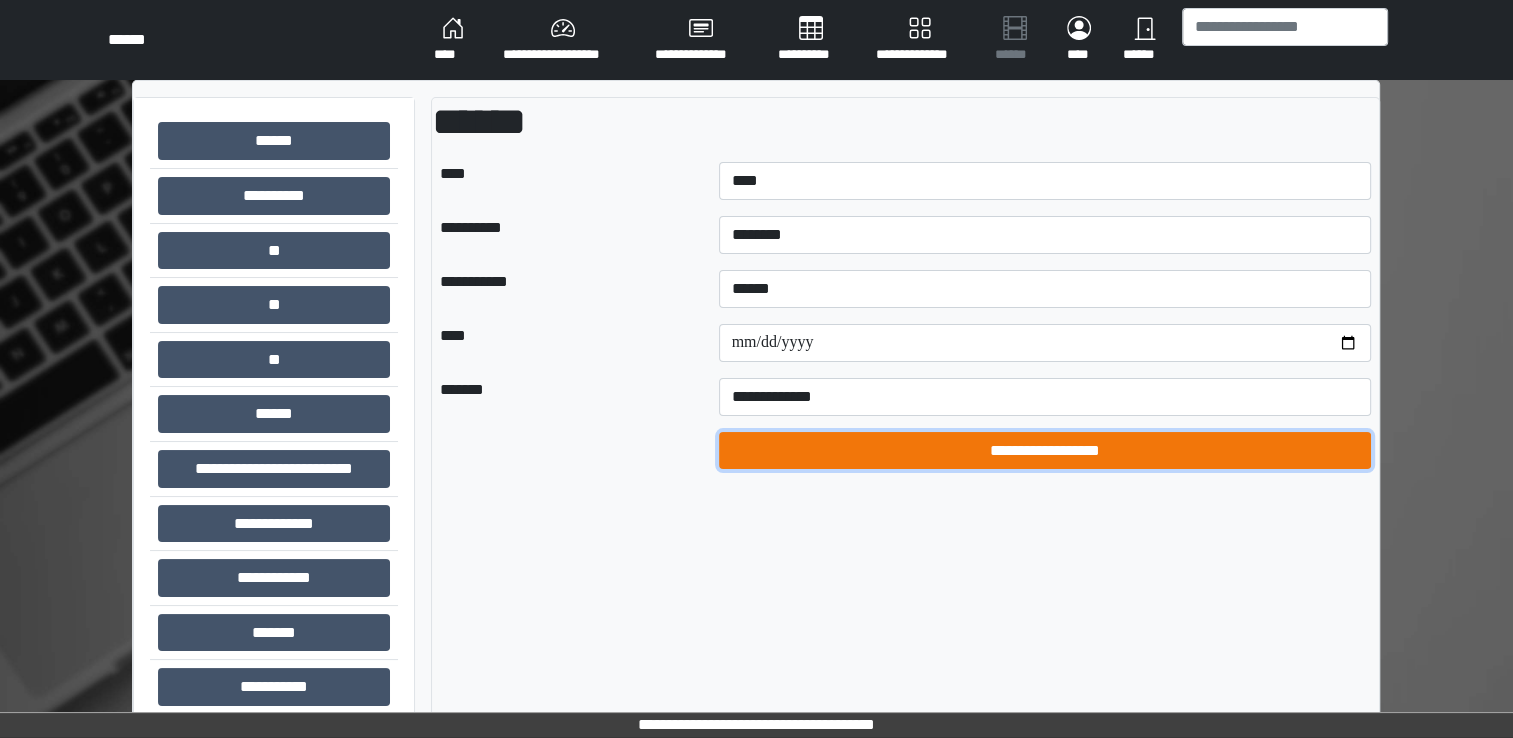 click on "**********" at bounding box center (1045, 451) 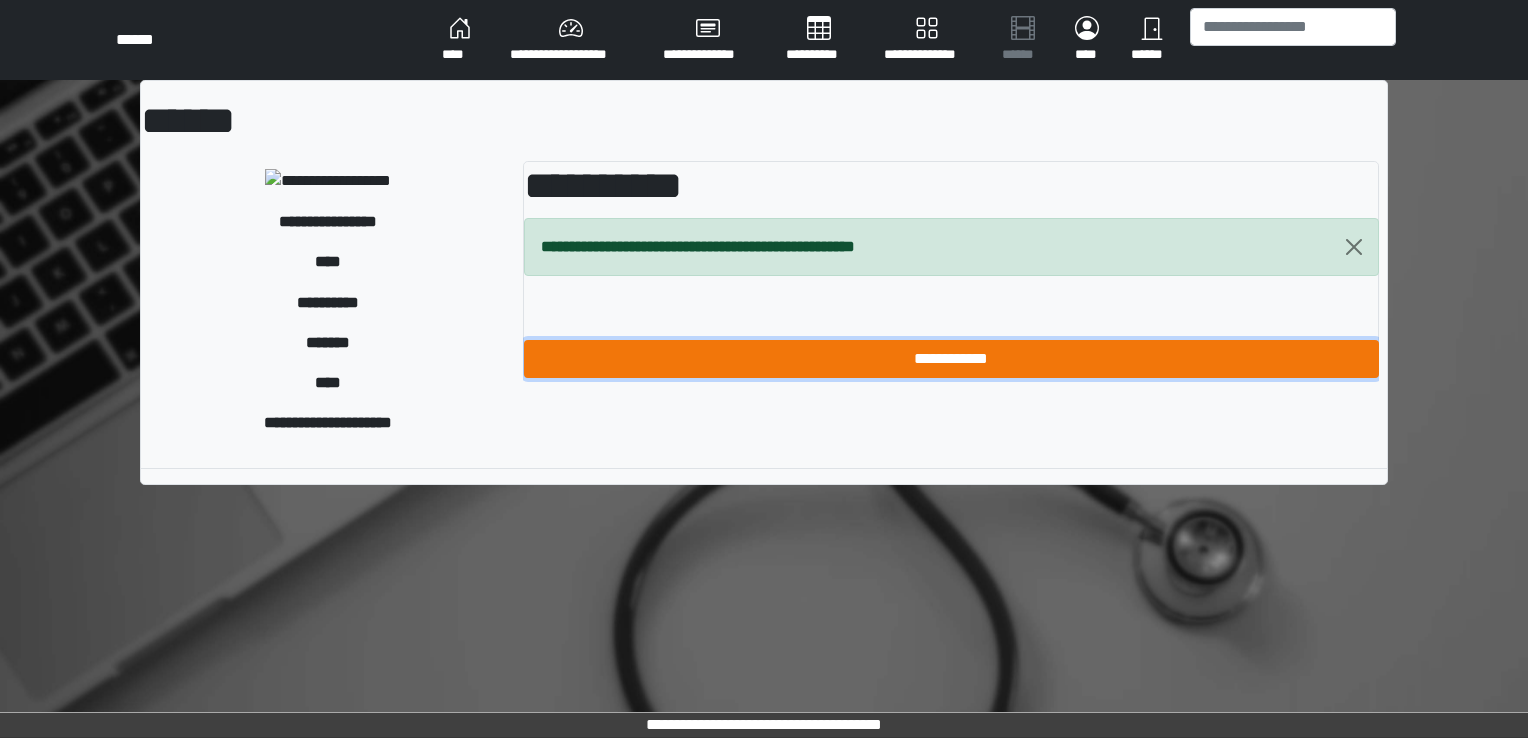 click on "**********" at bounding box center [951, 359] 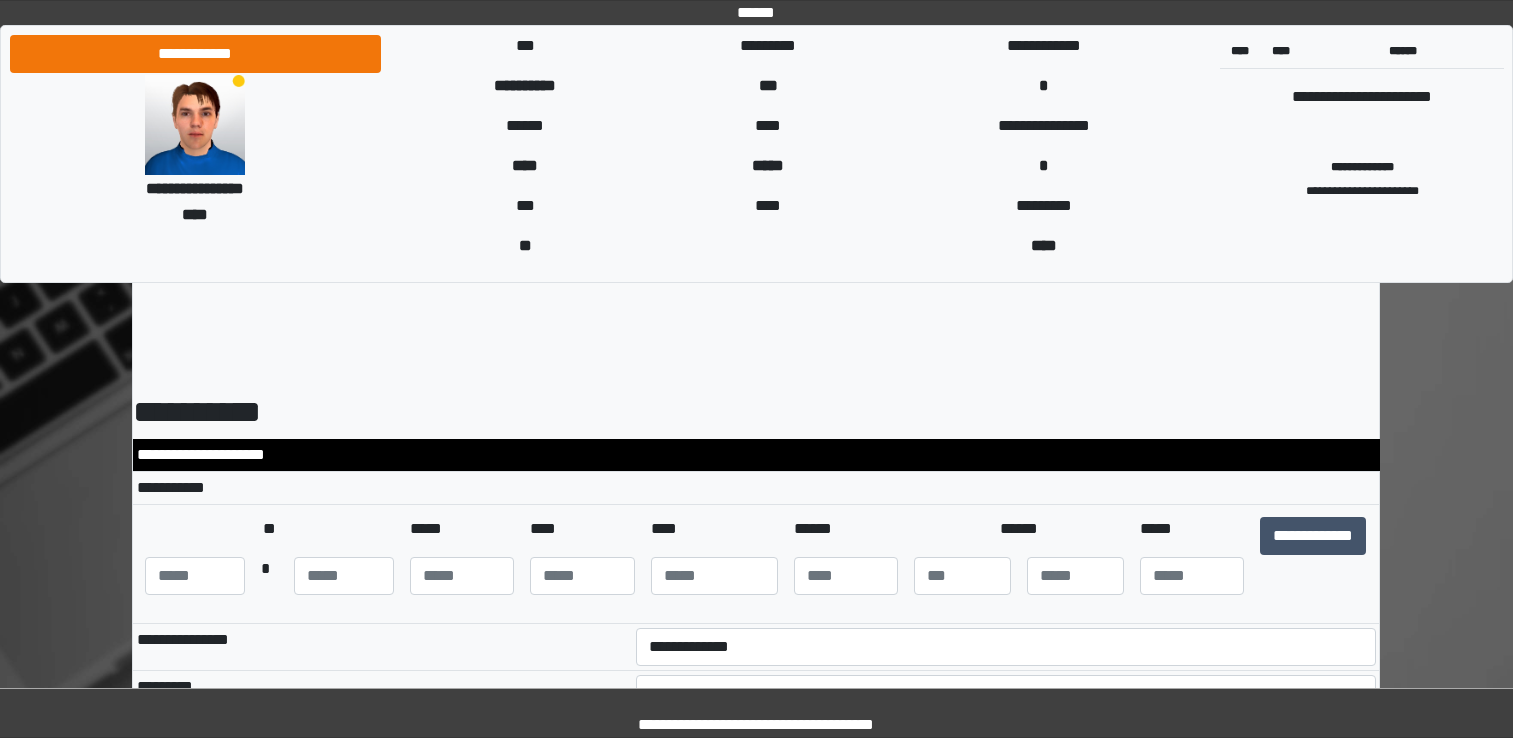 scroll, scrollTop: 0, scrollLeft: 0, axis: both 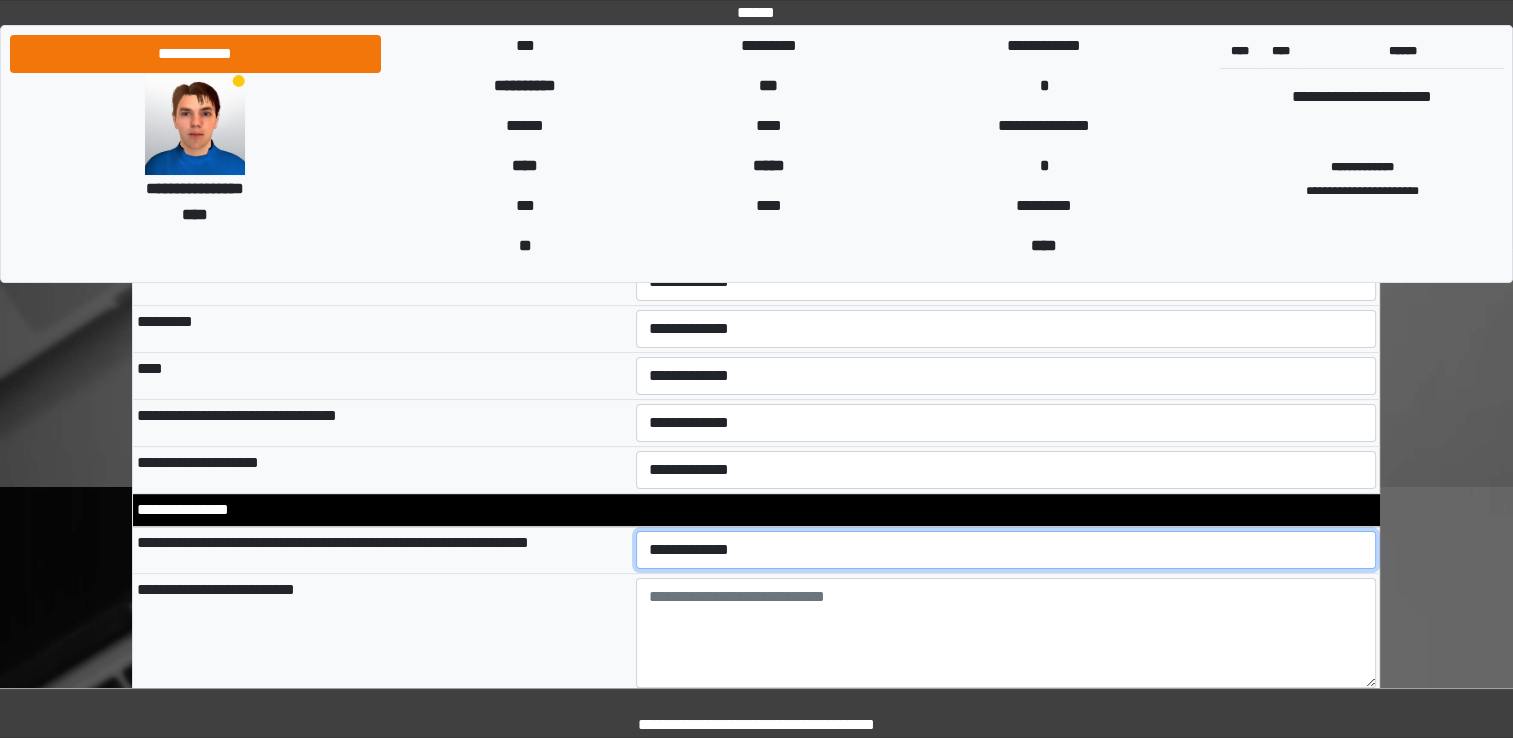 drag, startPoint x: 1175, startPoint y: 565, endPoint x: 980, endPoint y: 789, distance: 296.98654 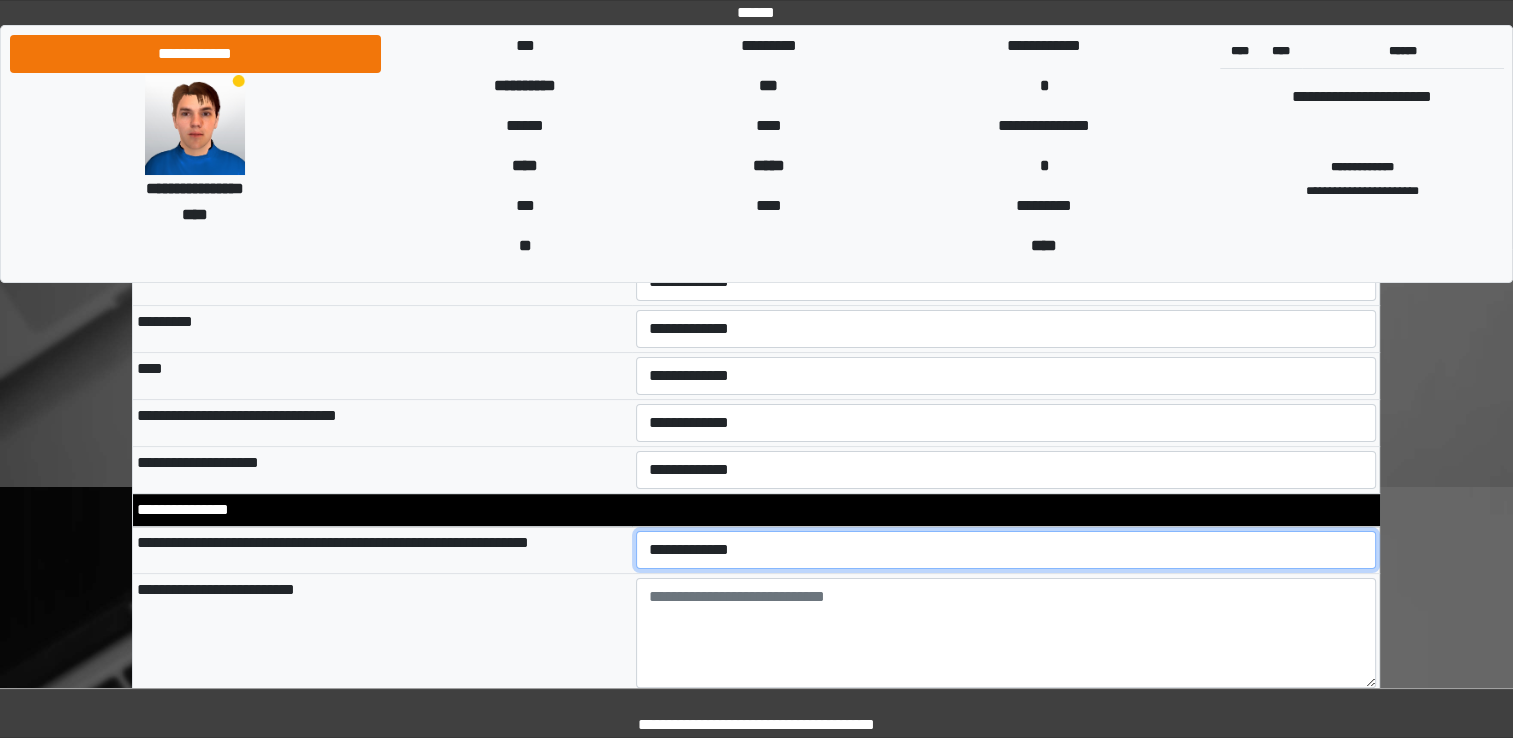 scroll, scrollTop: 0, scrollLeft: 0, axis: both 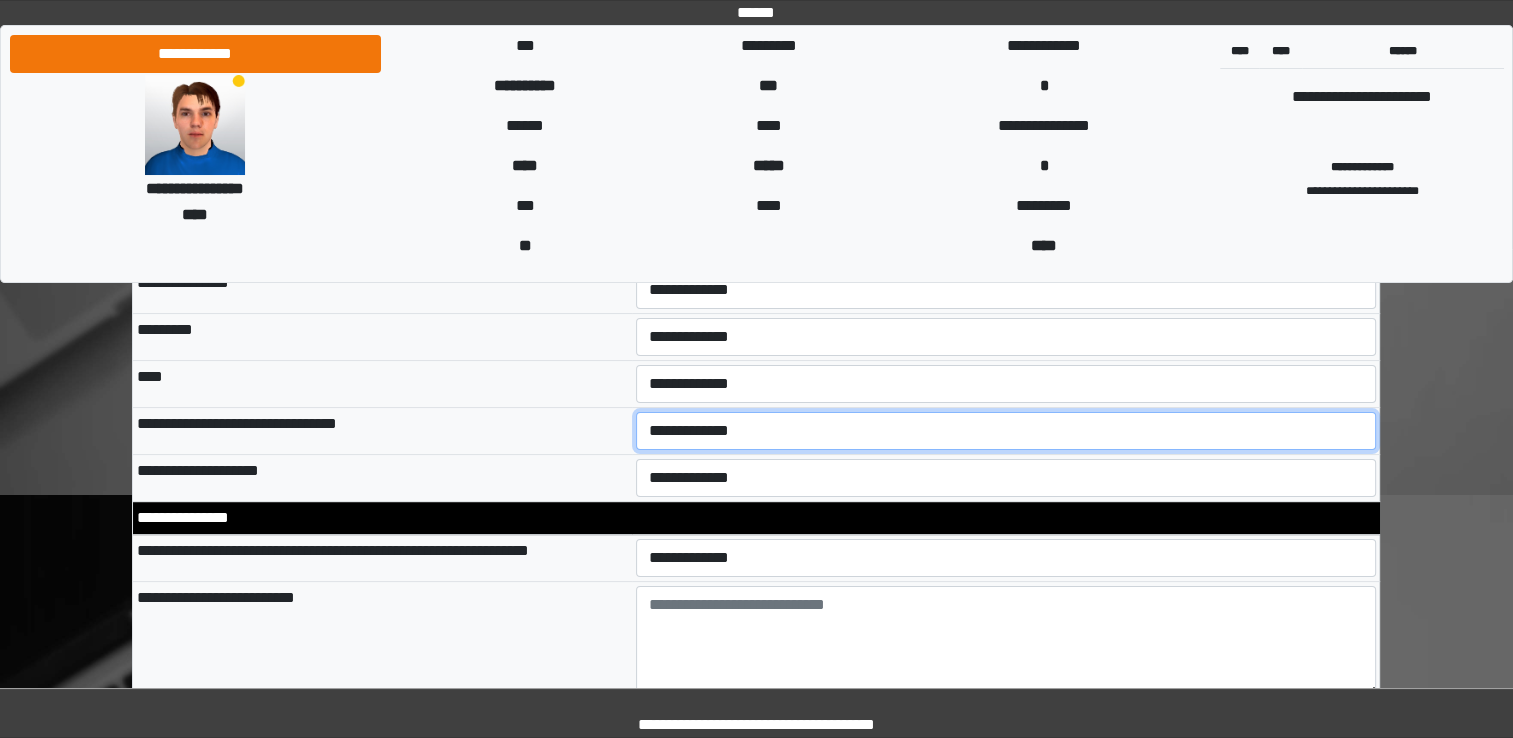 click on "**********" at bounding box center (1006, 431) 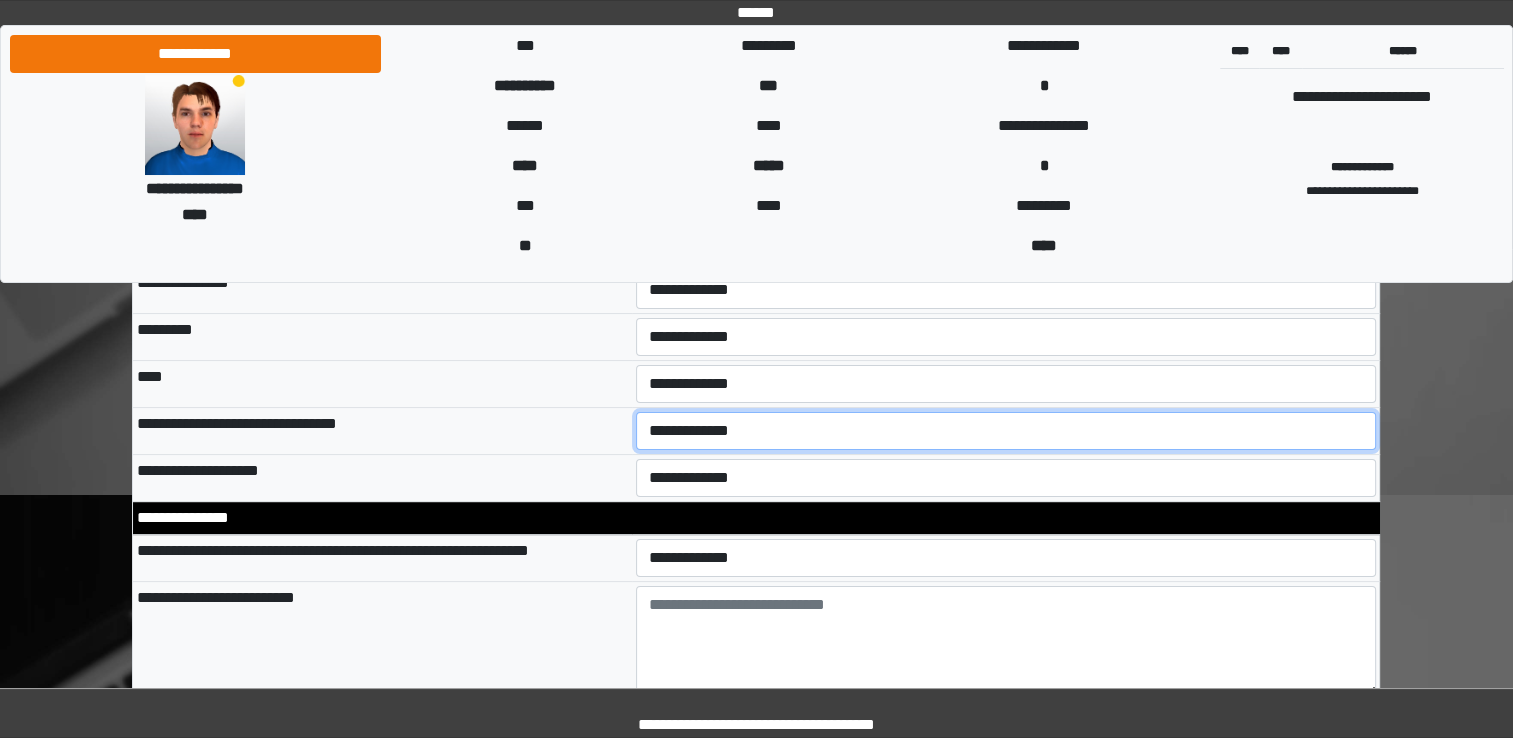 select on "*" 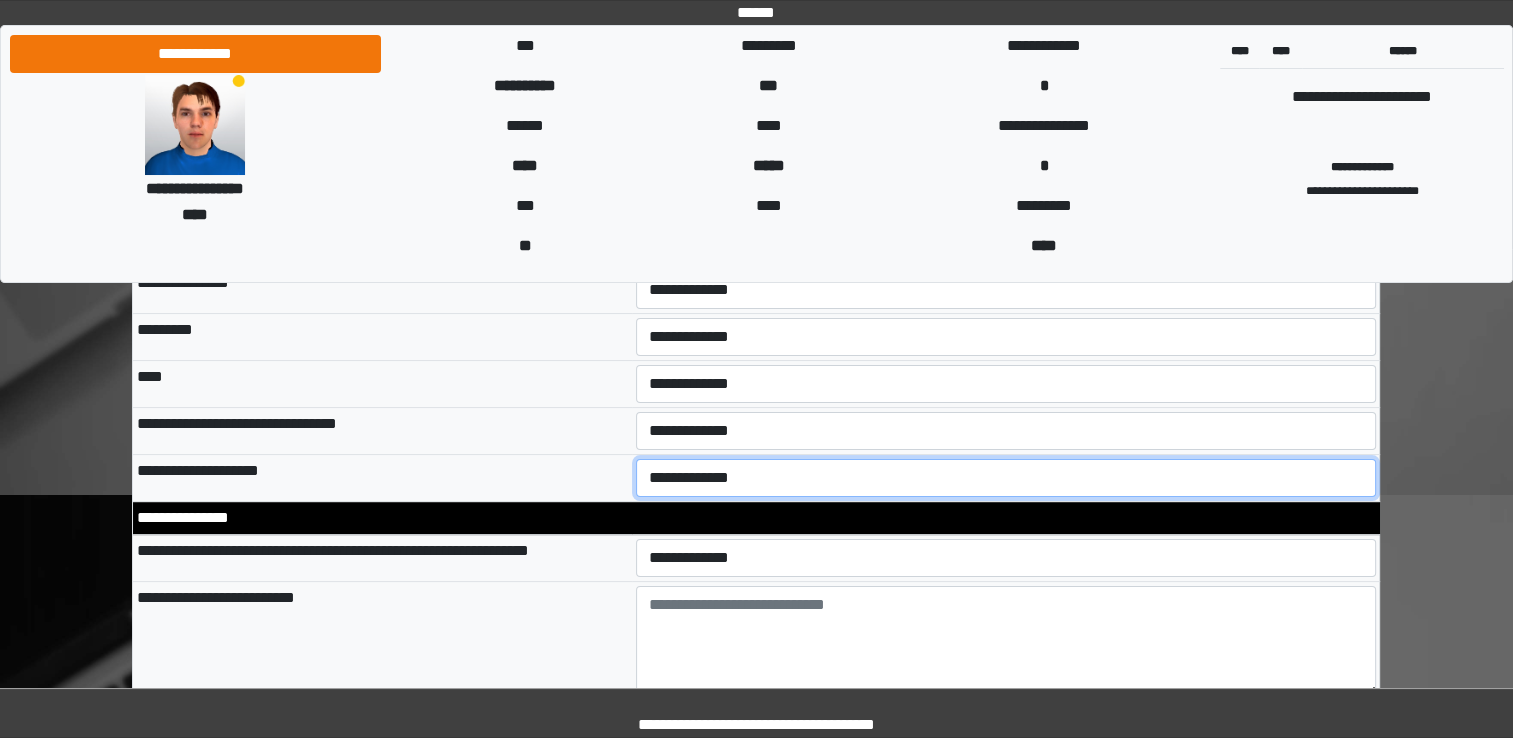 click on "**********" at bounding box center [1006, 478] 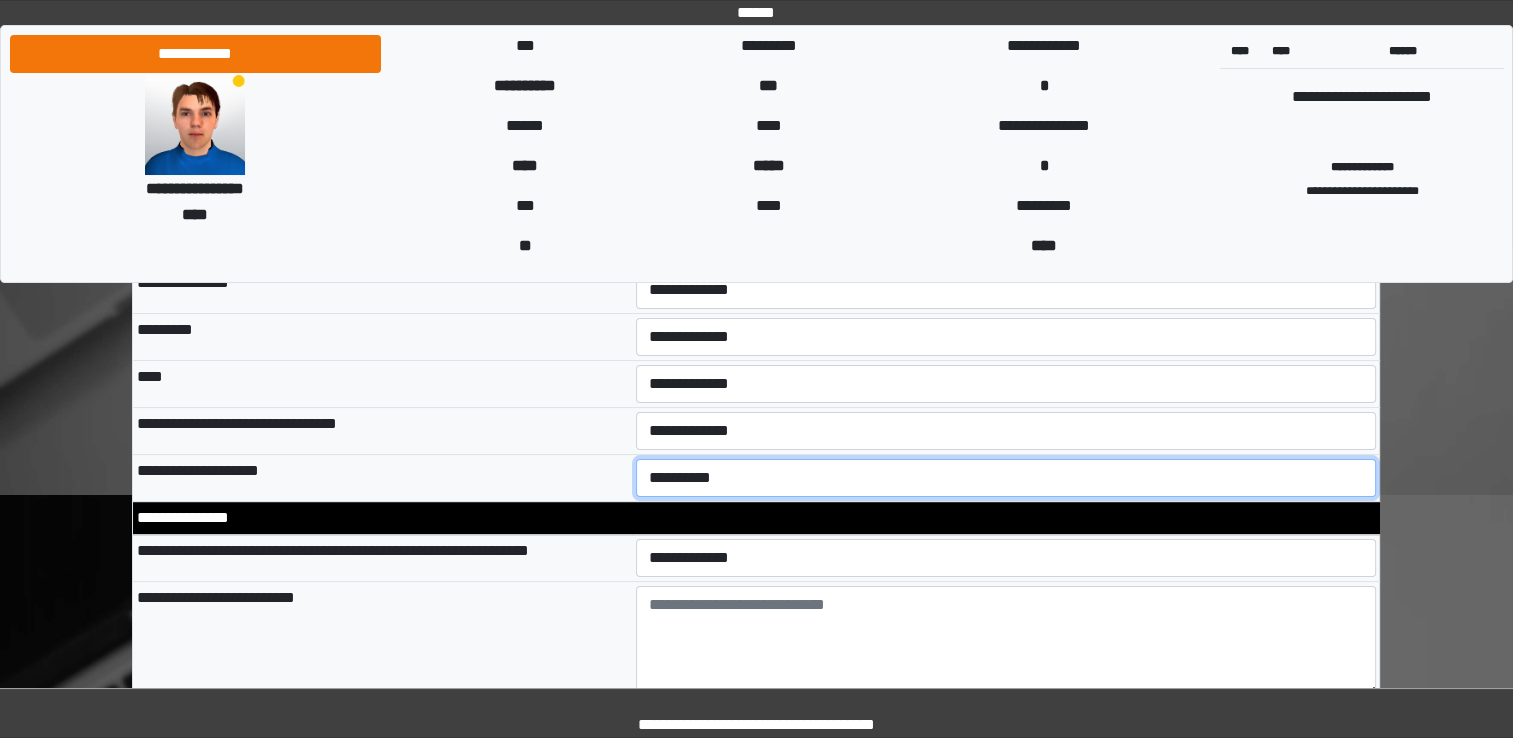 click on "**********" at bounding box center [1006, 478] 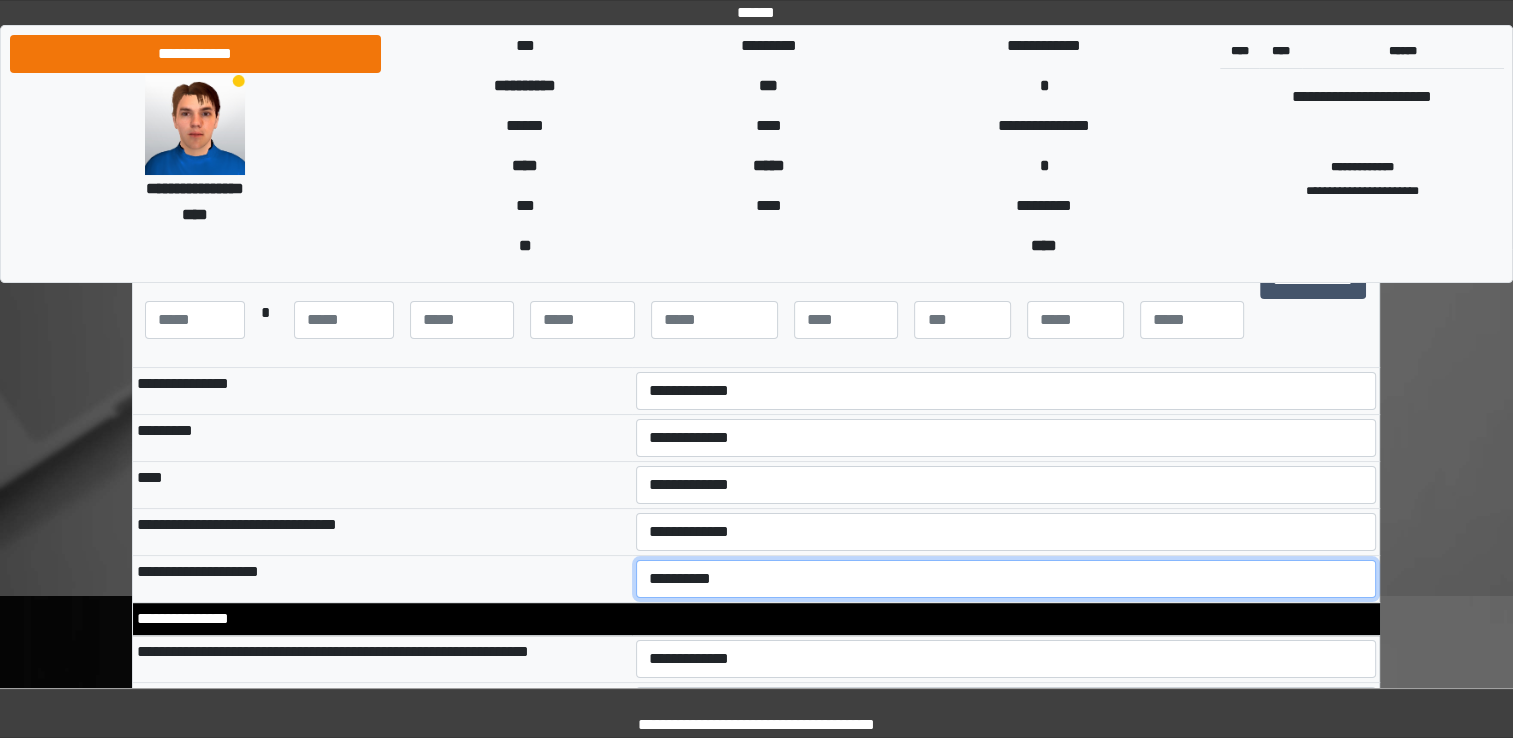 scroll, scrollTop: 272, scrollLeft: 0, axis: vertical 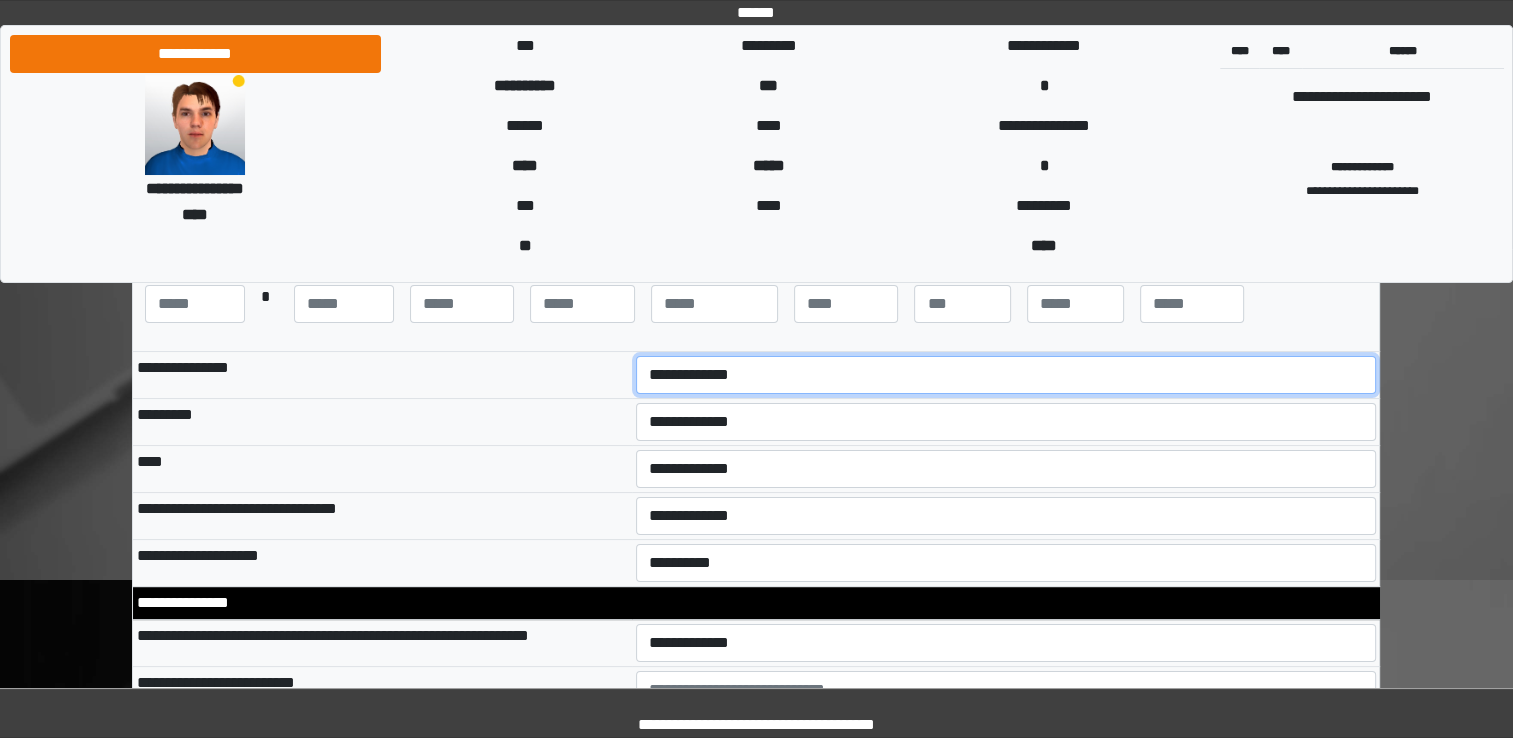 click on "**********" at bounding box center [1006, 375] 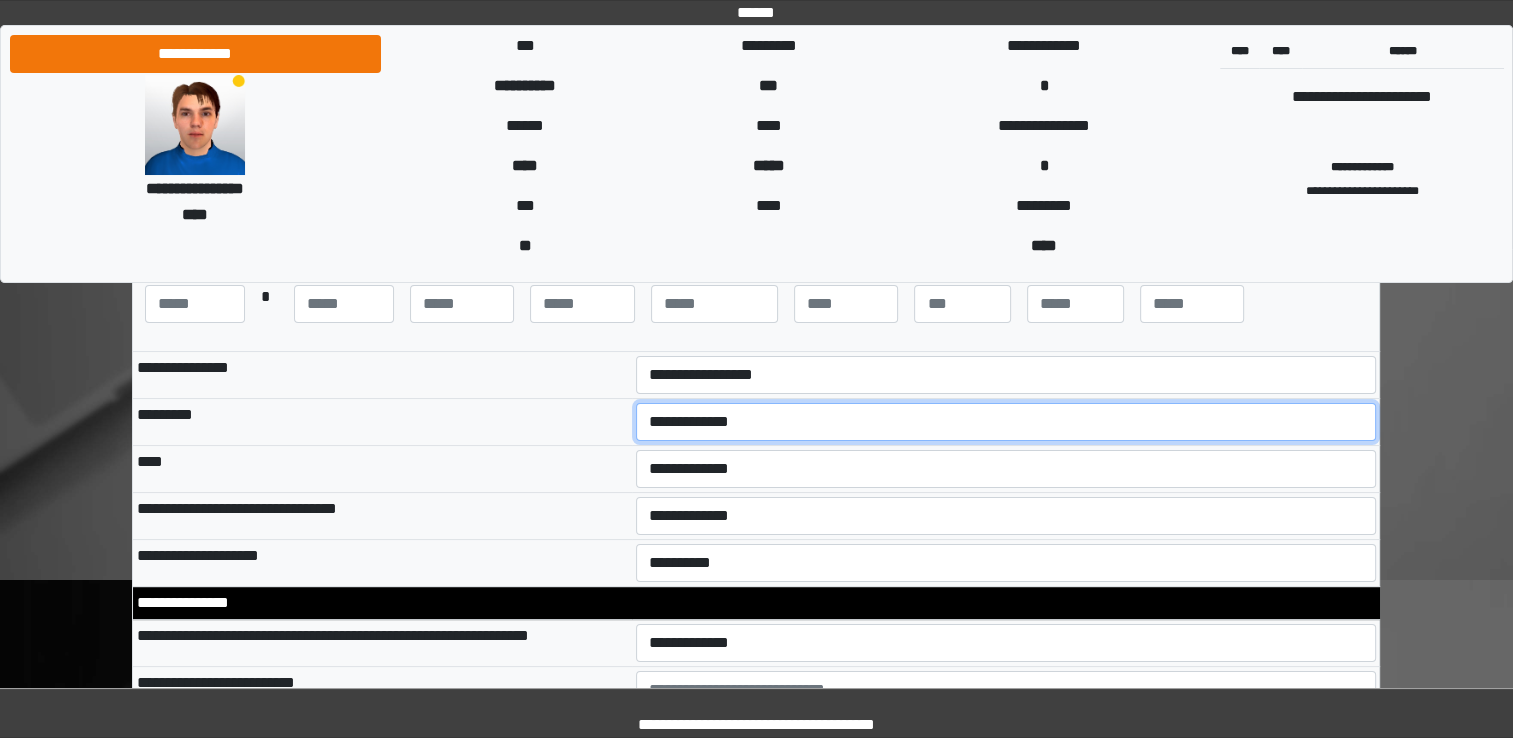 click on "**********" at bounding box center (1006, 422) 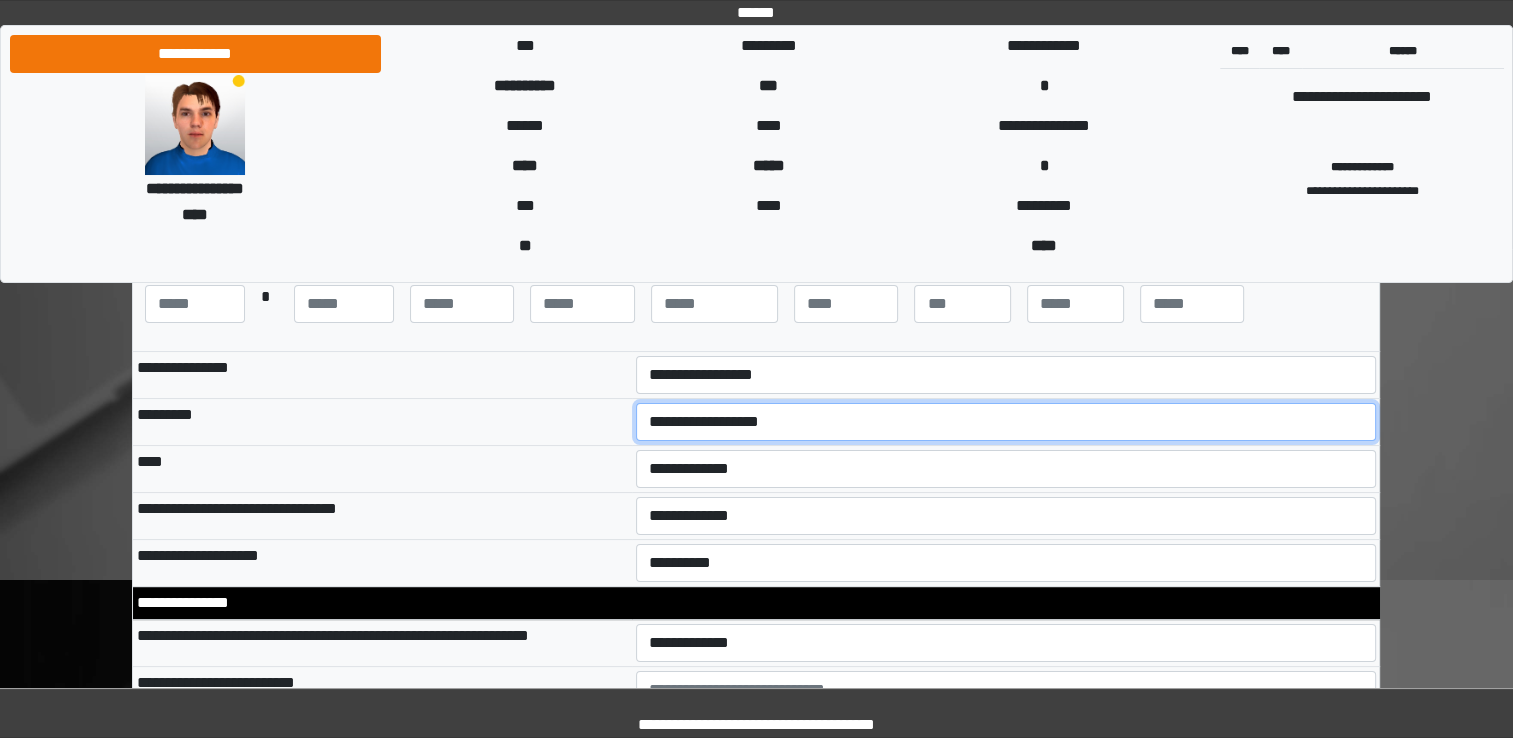 click on "**********" at bounding box center (1006, 422) 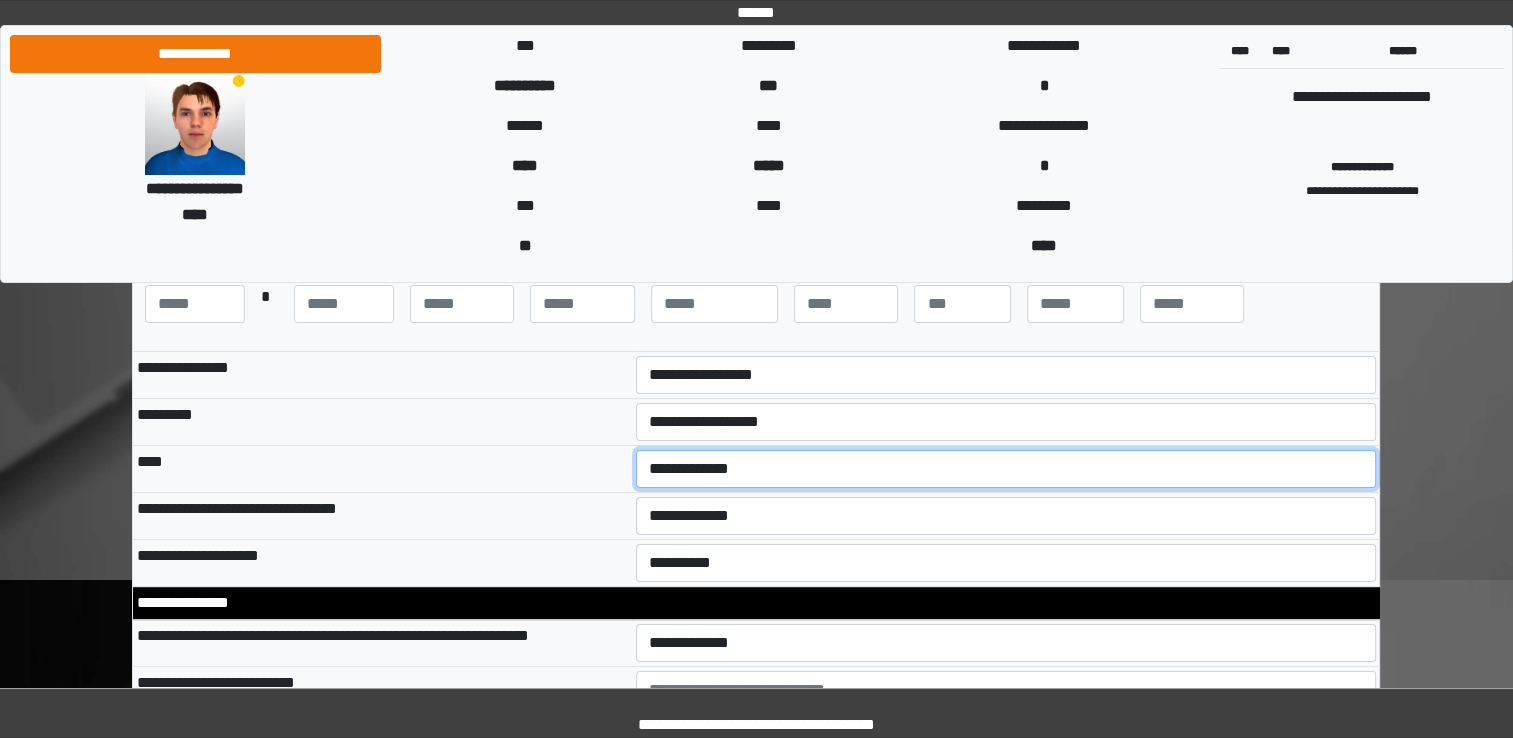 click on "**********" at bounding box center (1006, 469) 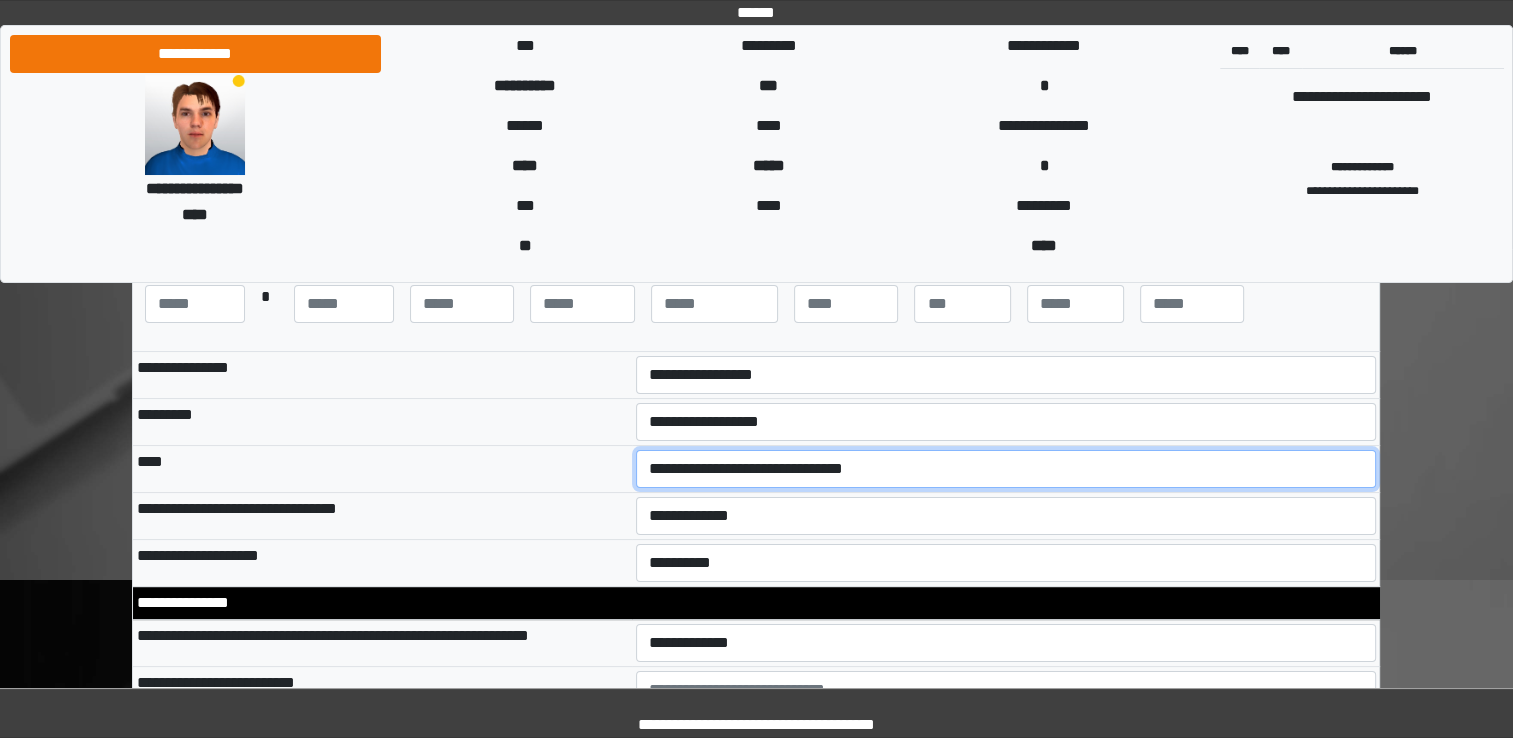 click on "**********" at bounding box center [1006, 469] 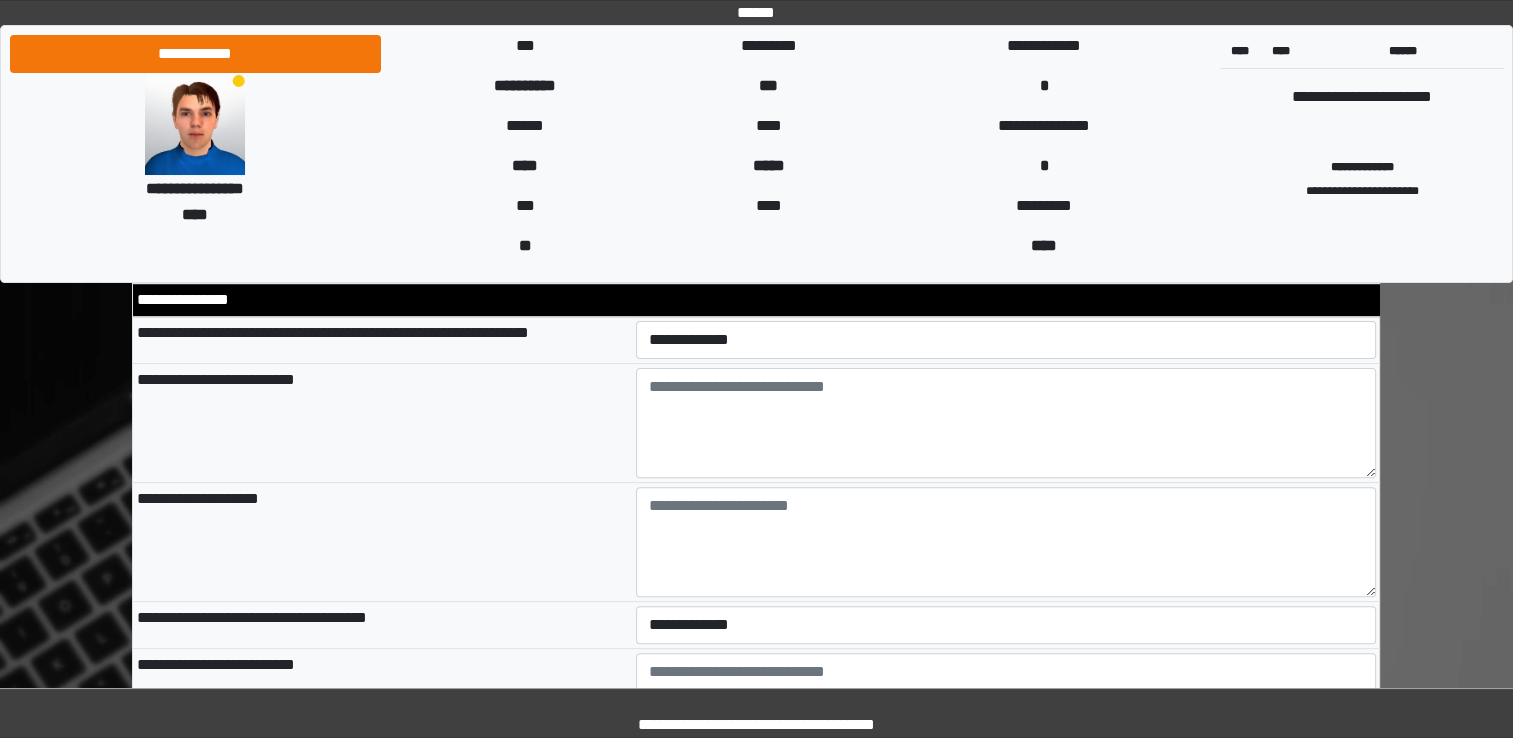 scroll, scrollTop: 637, scrollLeft: 0, axis: vertical 